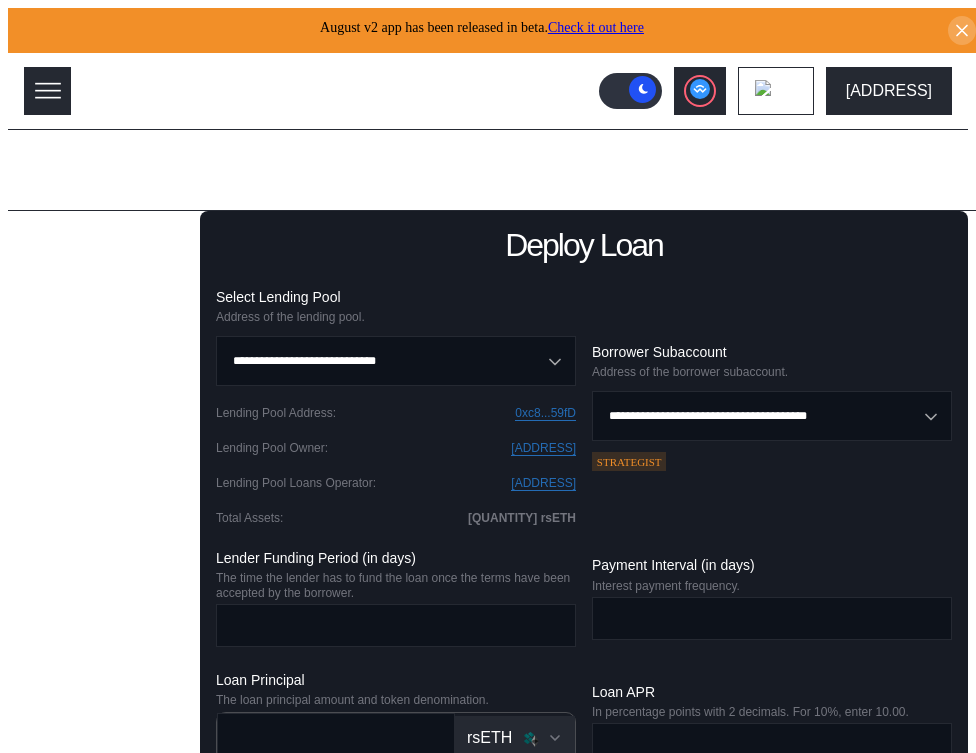 scroll, scrollTop: 0, scrollLeft: 0, axis: both 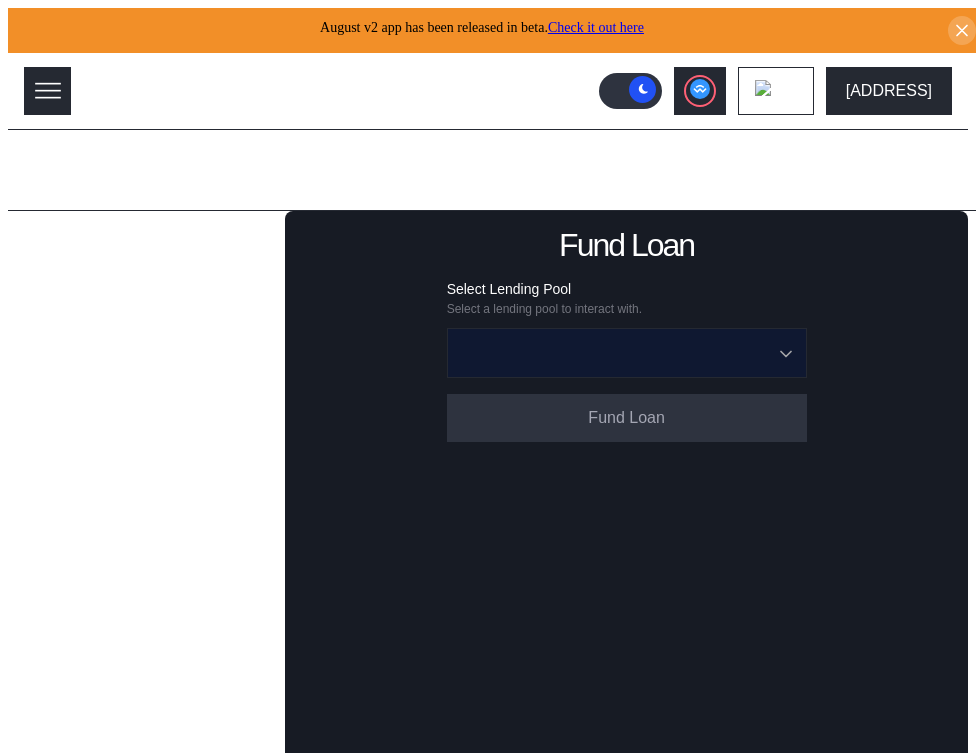 click at bounding box center [616, 353] 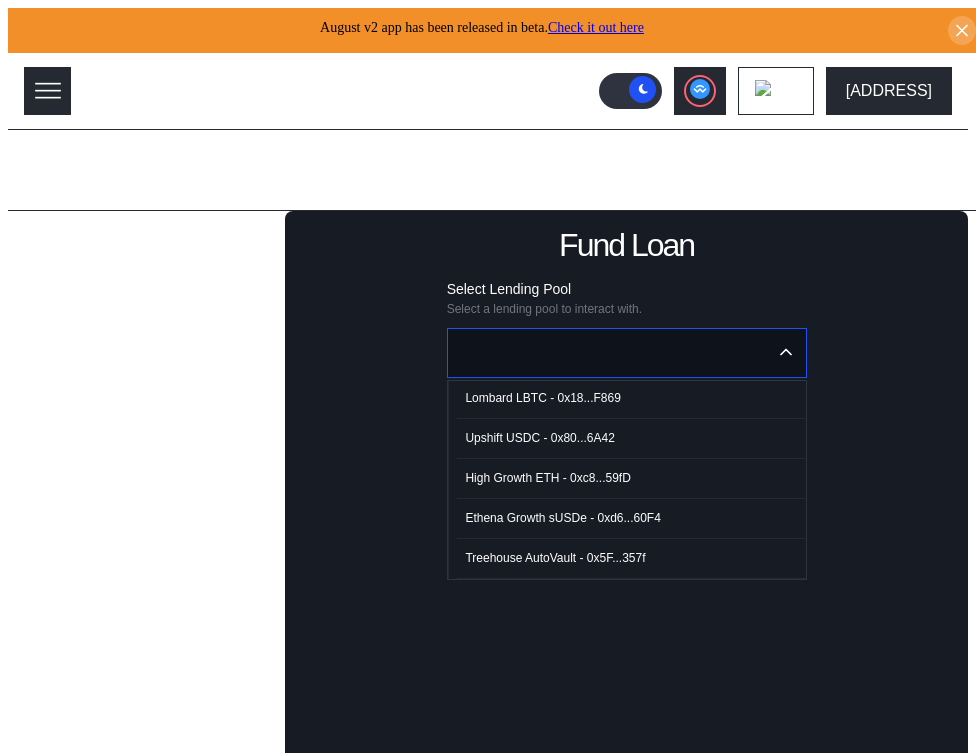 scroll, scrollTop: 116, scrollLeft: 0, axis: vertical 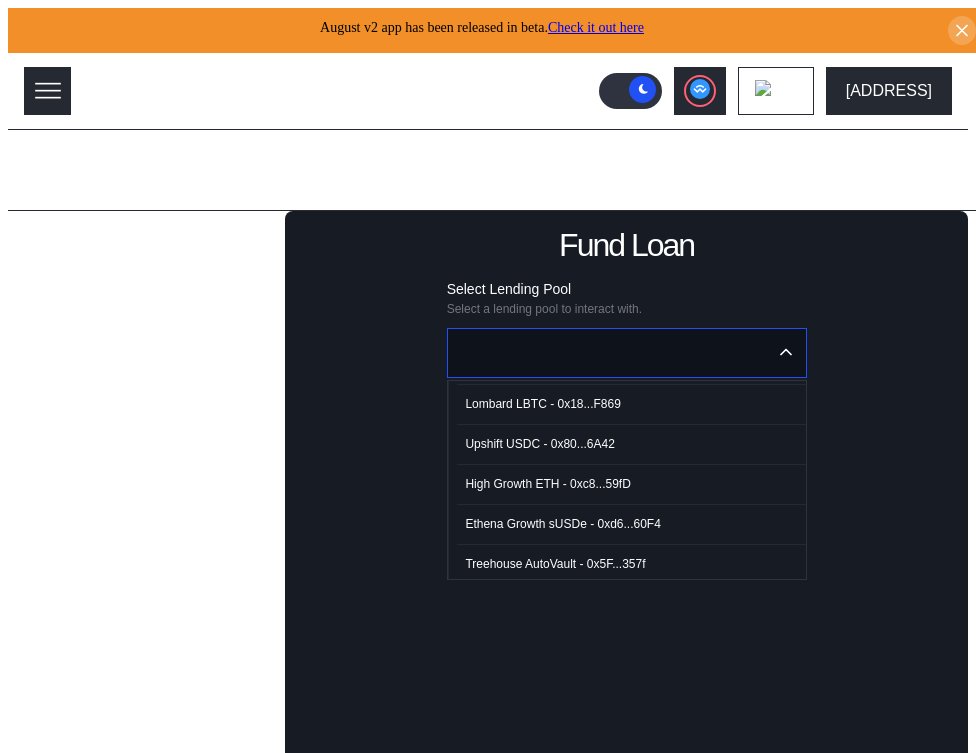 click on "High Growth ETH - 0xc8...59fD" at bounding box center [547, 484] 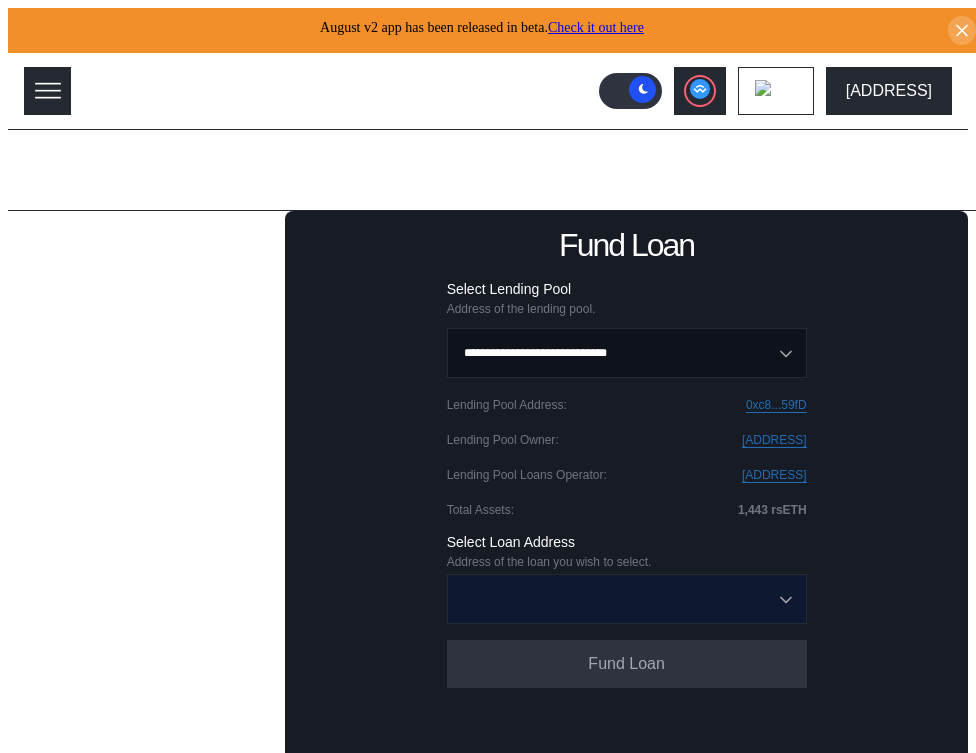 click at bounding box center (616, 599) 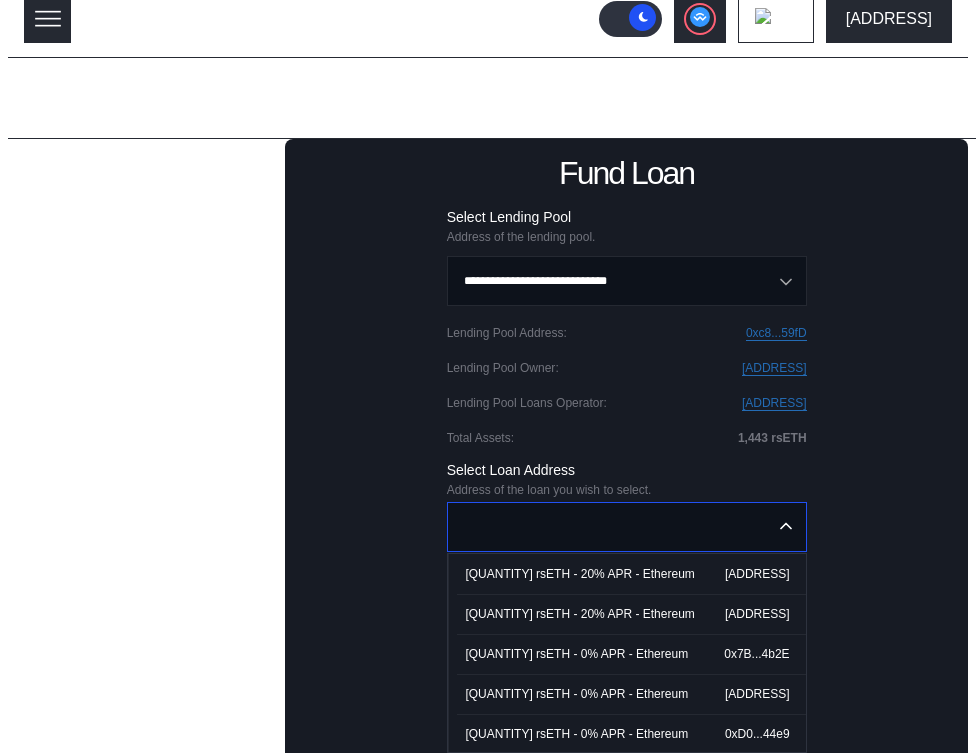 scroll, scrollTop: 212, scrollLeft: 0, axis: vertical 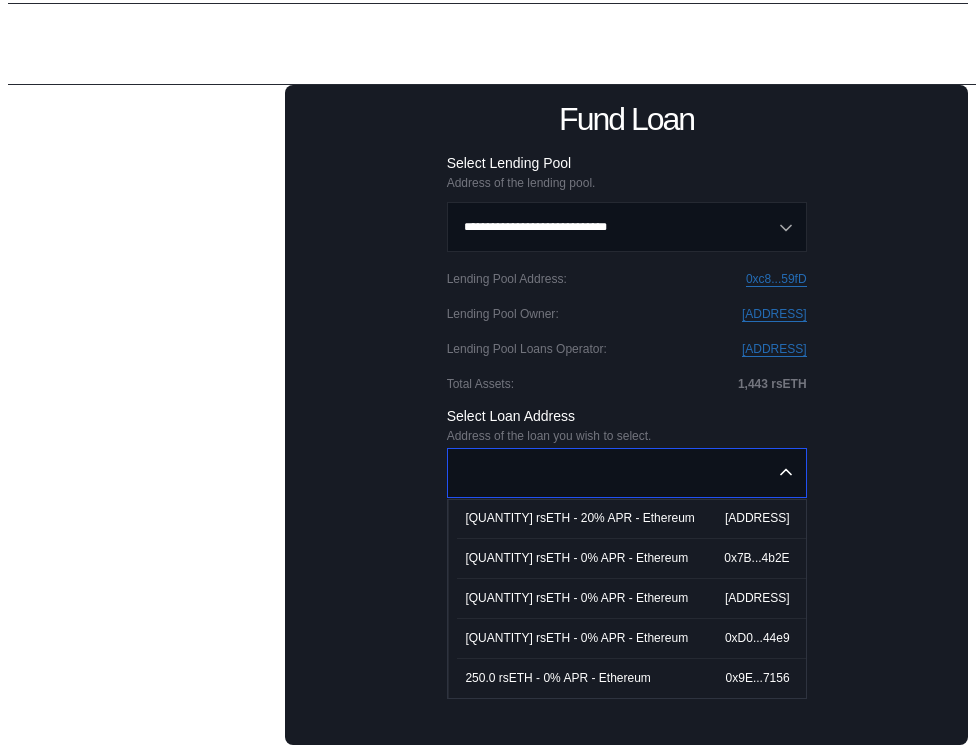 click on "250.0 rsETH - 0% APR - Ethereum" at bounding box center (557, 678) 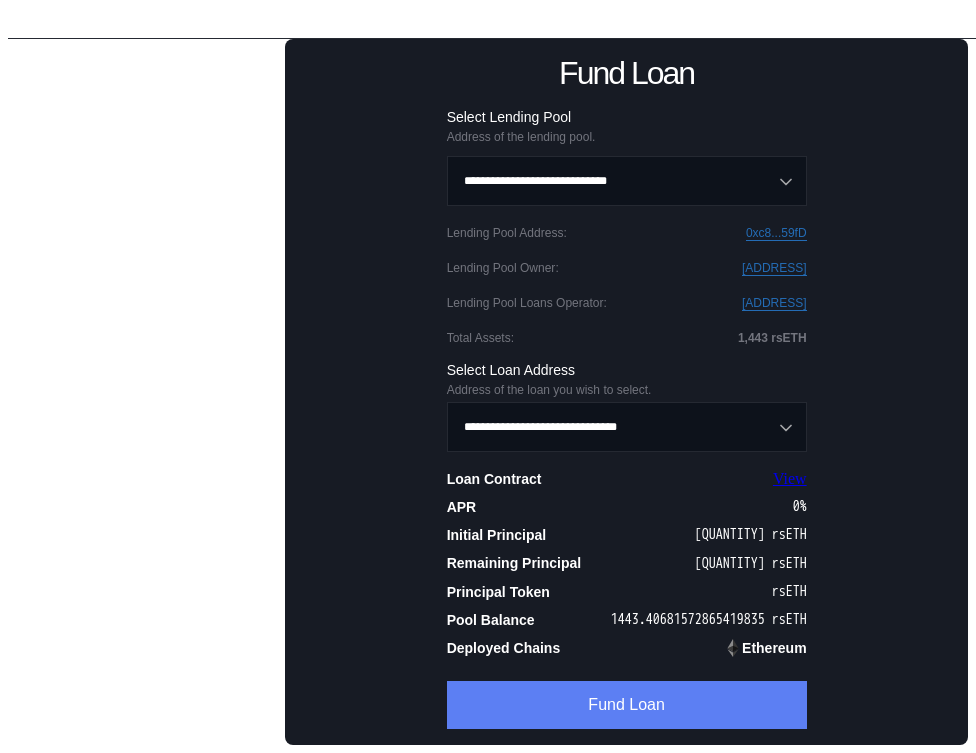 click on "Fund Loan" at bounding box center (627, 705) 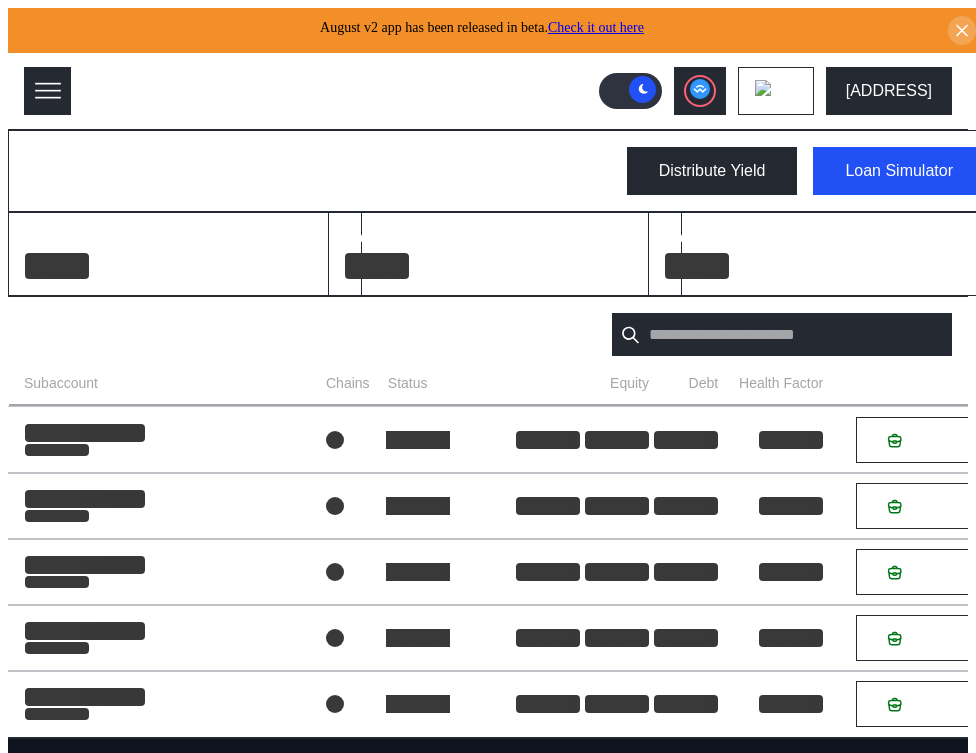 scroll, scrollTop: 0, scrollLeft: 0, axis: both 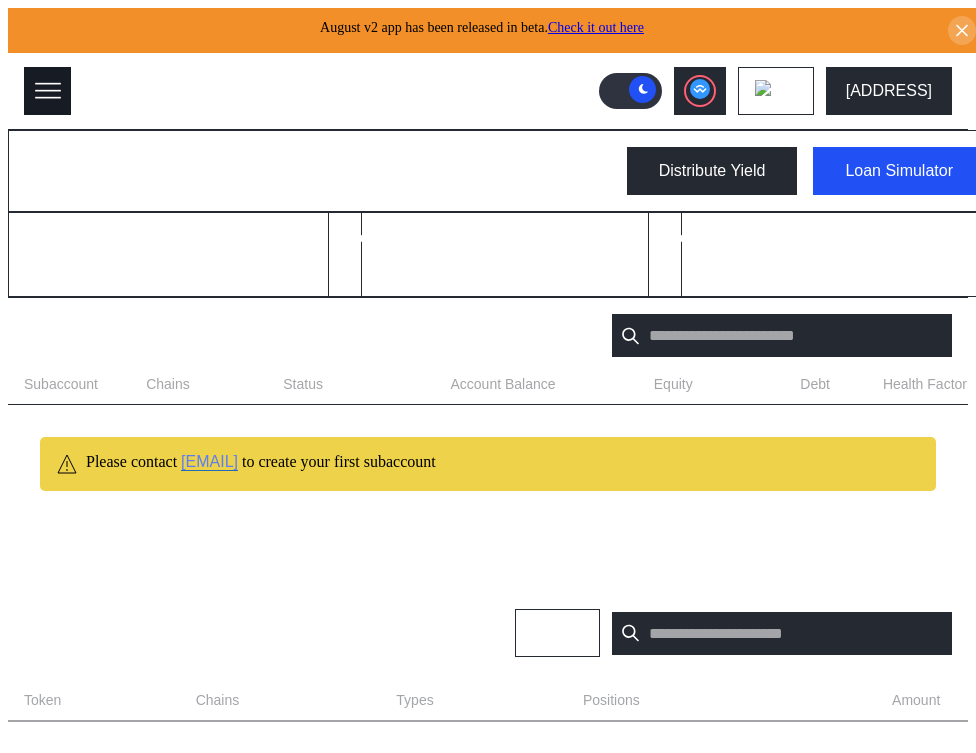 click 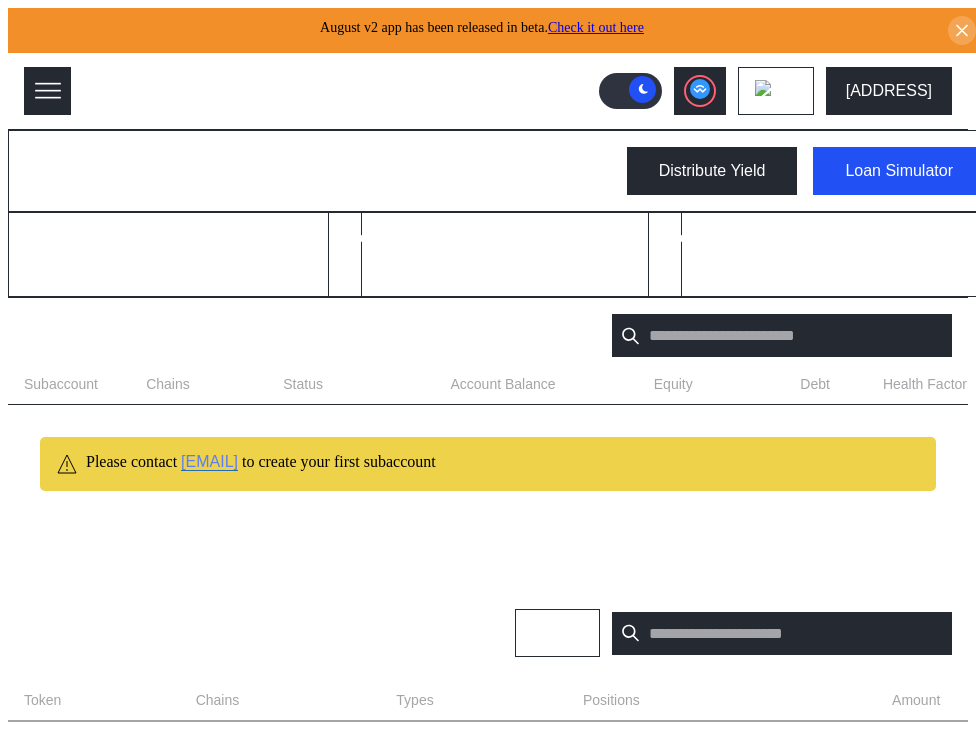 click on "Admin" at bounding box center (203, 1443) 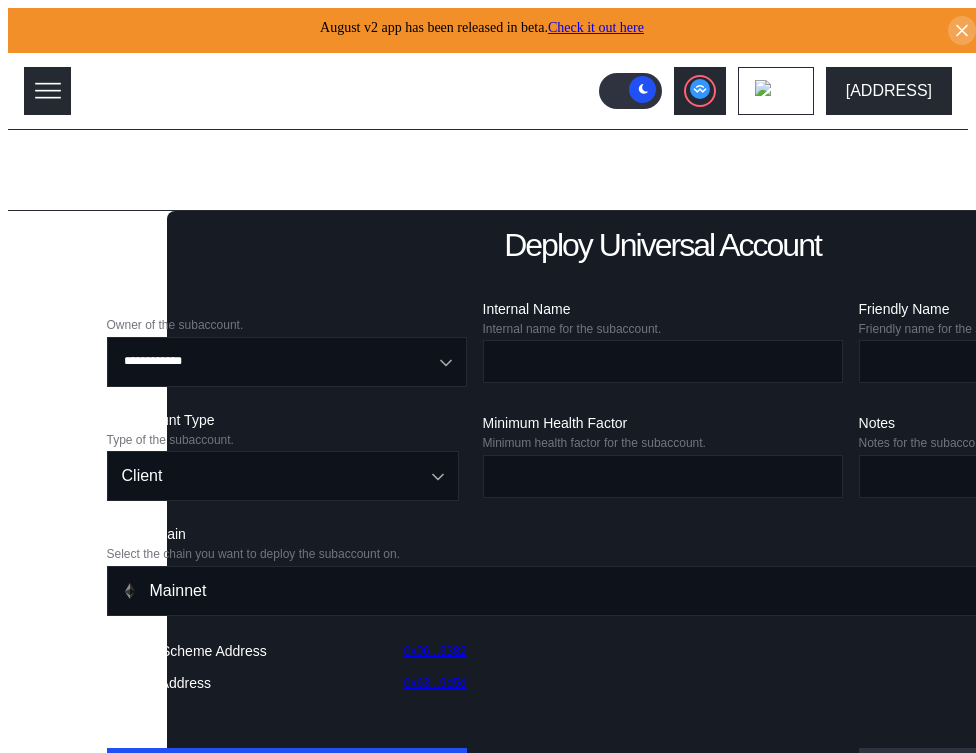 click on "Menu Dashboard Loan Book Permissions History Discount Factors Admin Automations 0X41...41F4 Light Mode" at bounding box center [488, 1110] 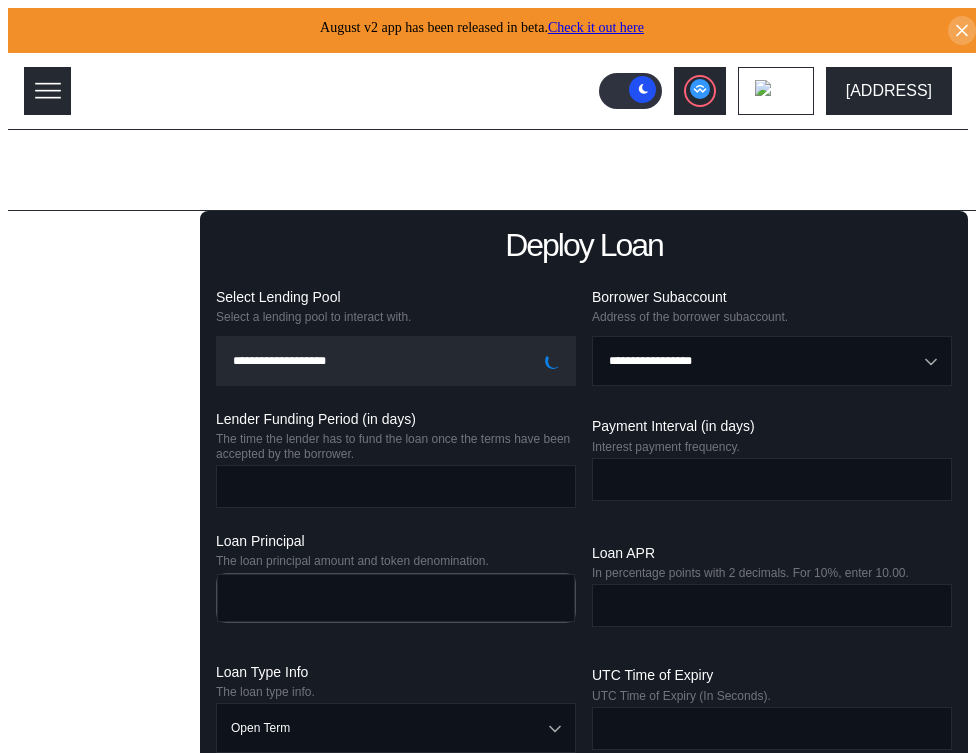click on "Fund Loan" at bounding box center (114, 307) 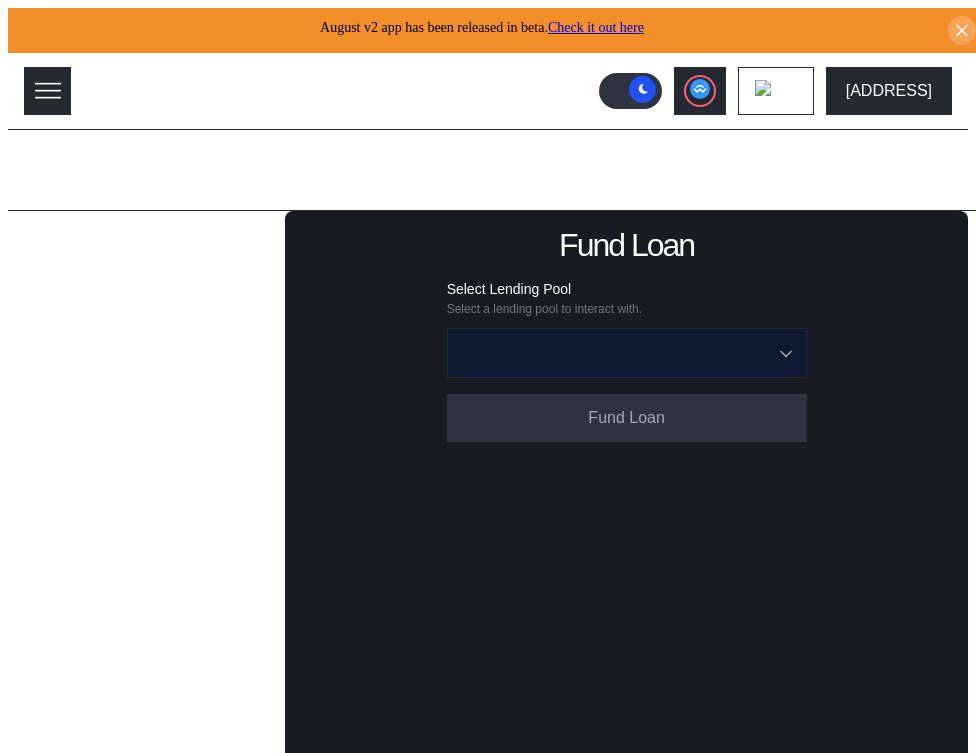 click at bounding box center (616, 353) 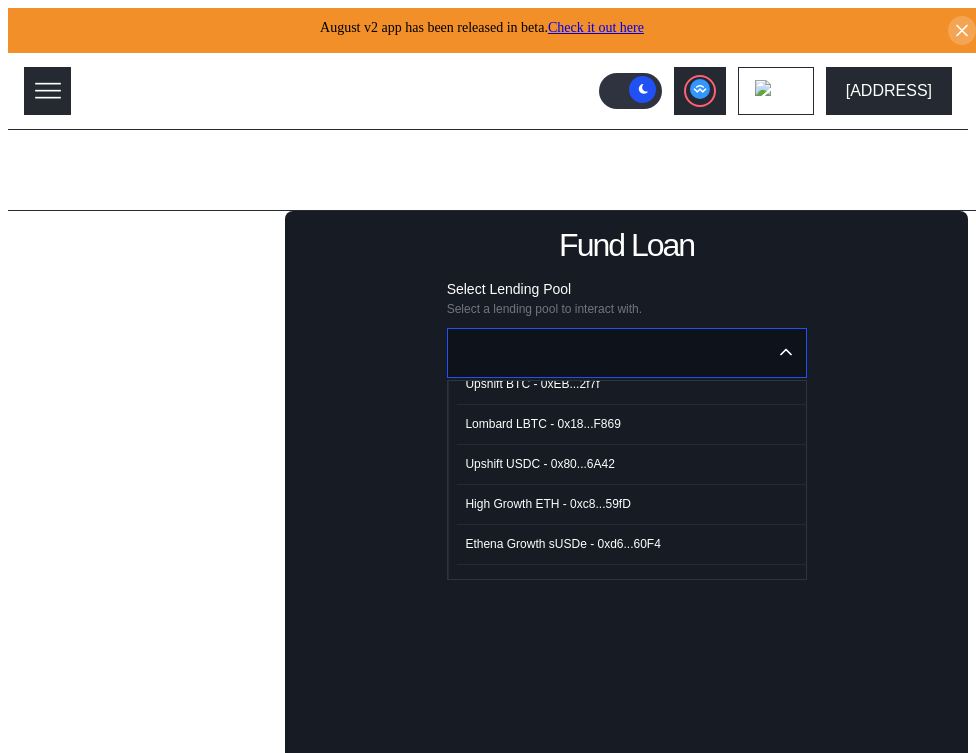 scroll, scrollTop: 99, scrollLeft: 0, axis: vertical 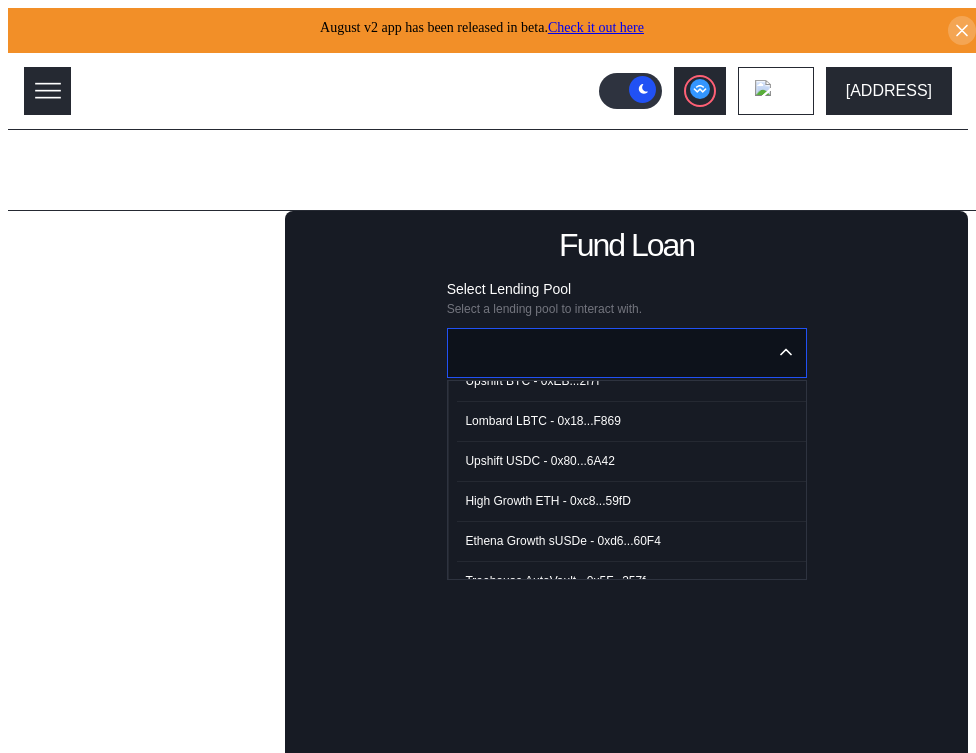 click on "High Growth ETH - 0xc8...59fD" at bounding box center (631, 501) 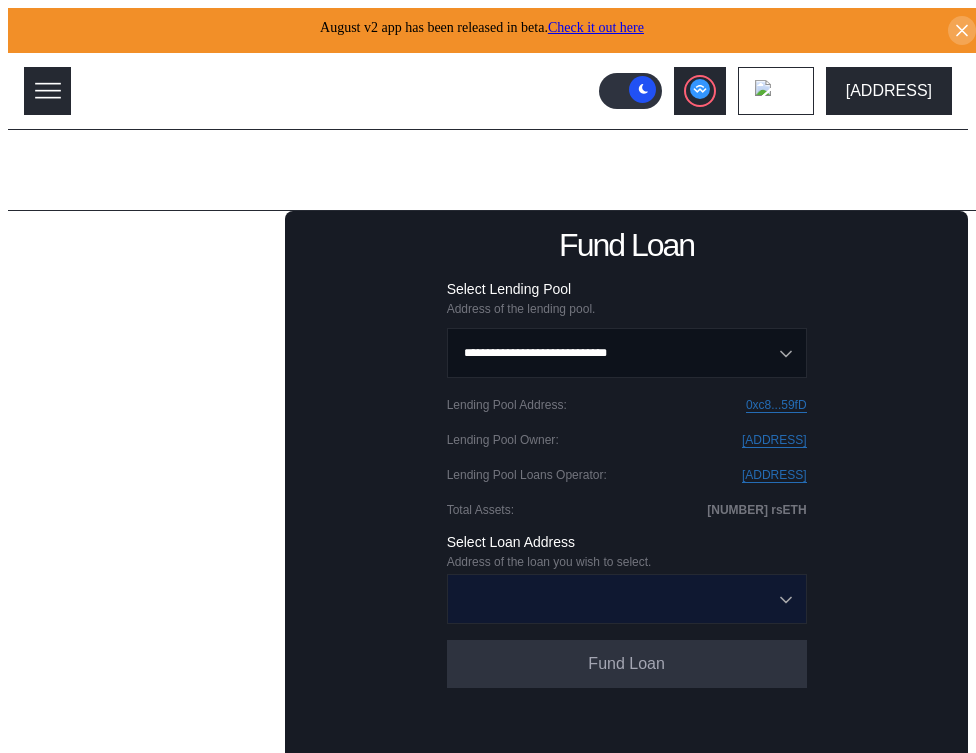 click at bounding box center (616, 599) 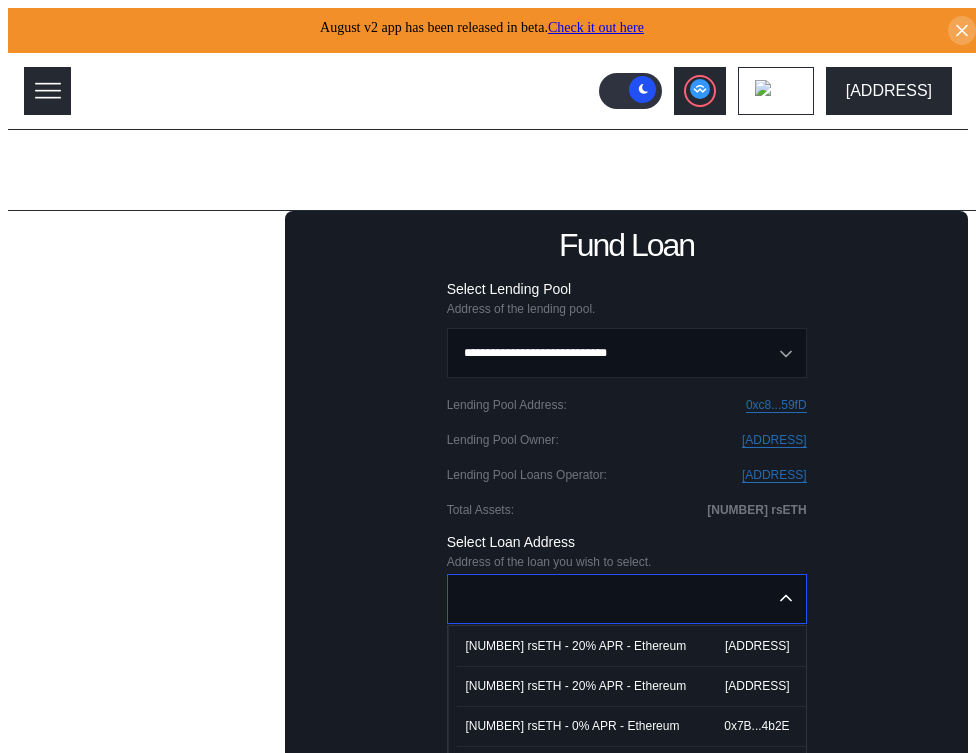 scroll, scrollTop: 42, scrollLeft: 0, axis: vertical 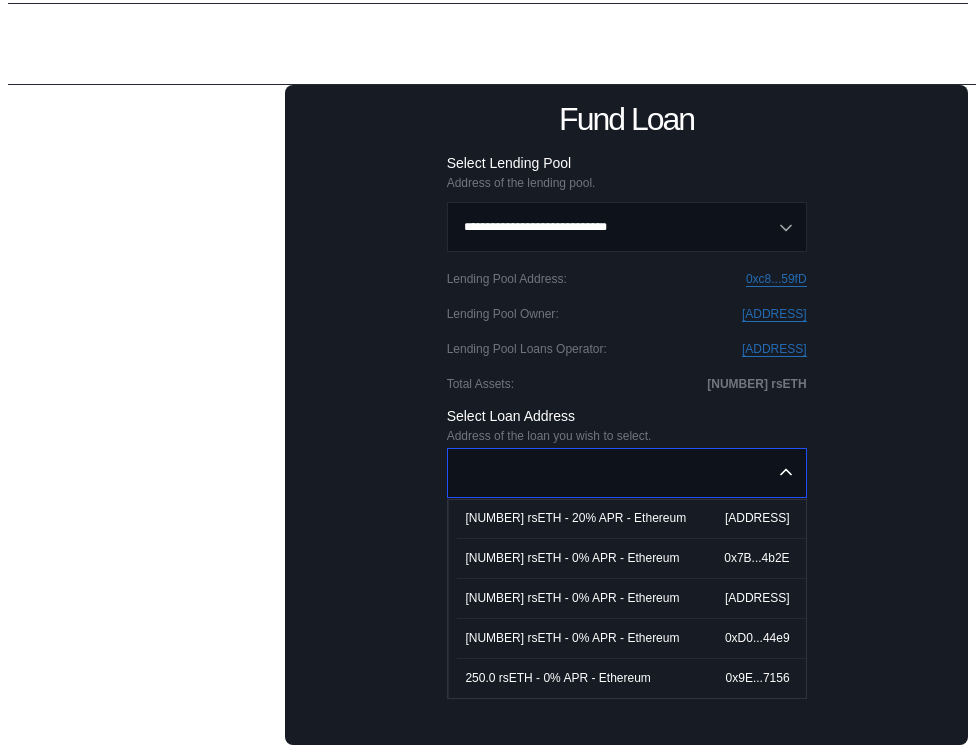 click on "250.0 rsETH - 0% APR - Ethereum" at bounding box center (557, 678) 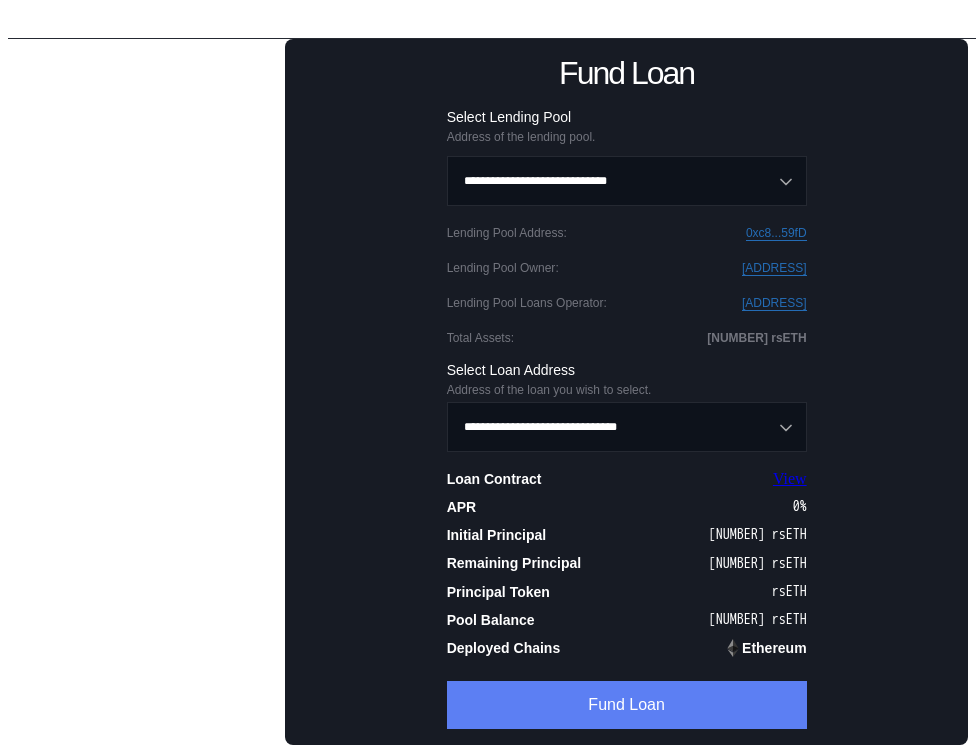 click on "Fund Loan" at bounding box center [627, 705] 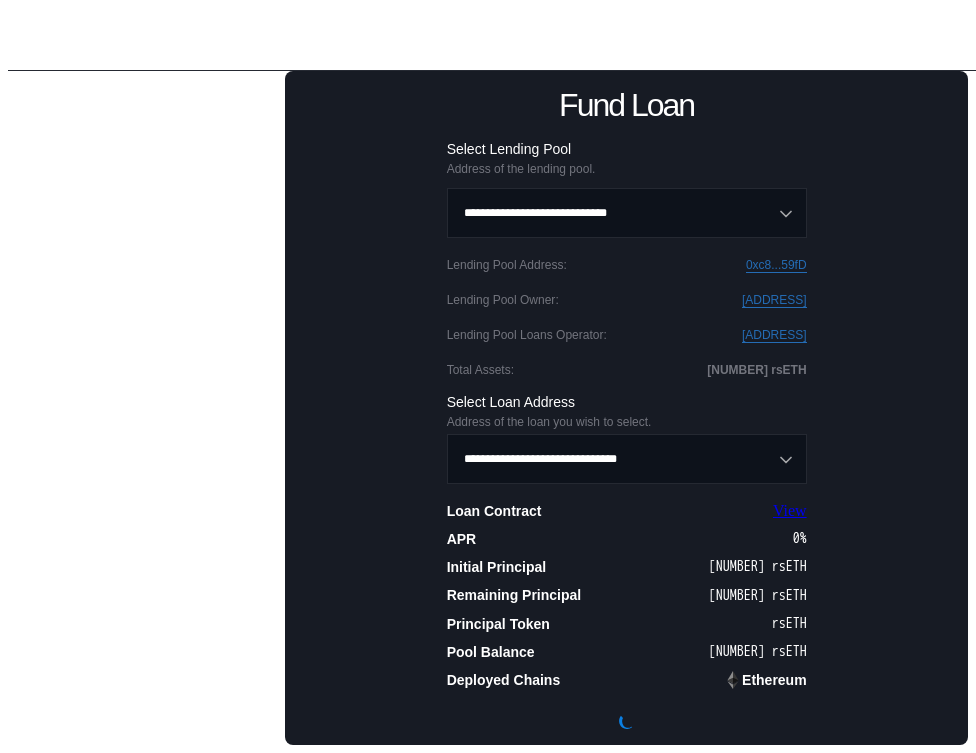 scroll, scrollTop: 0, scrollLeft: 0, axis: both 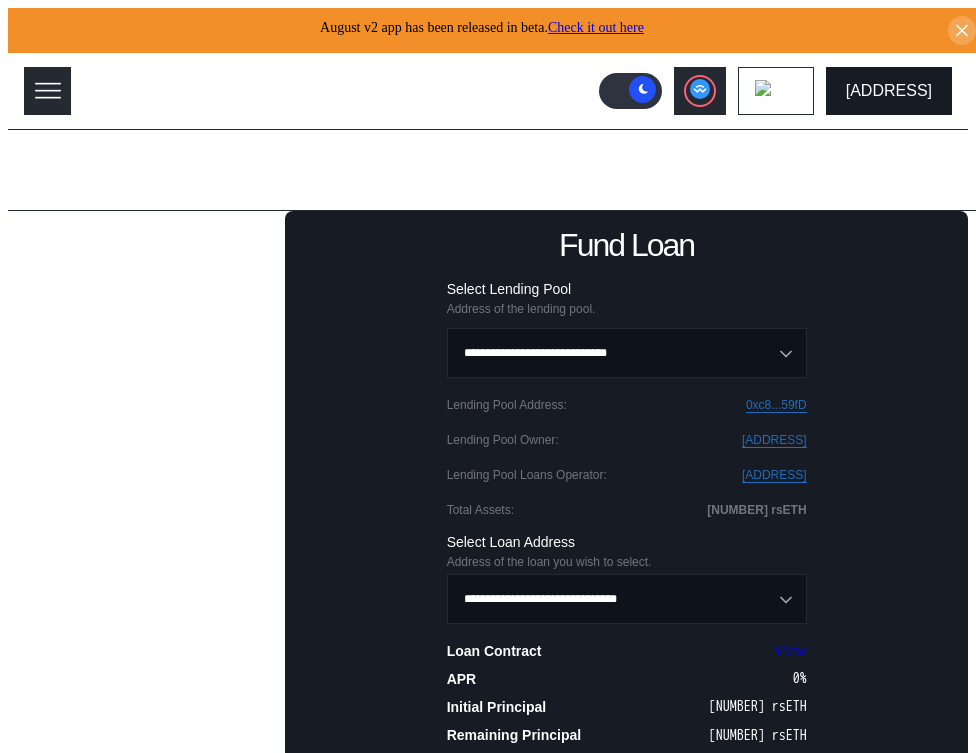 click on "[ADDRESS]" at bounding box center [889, 91] 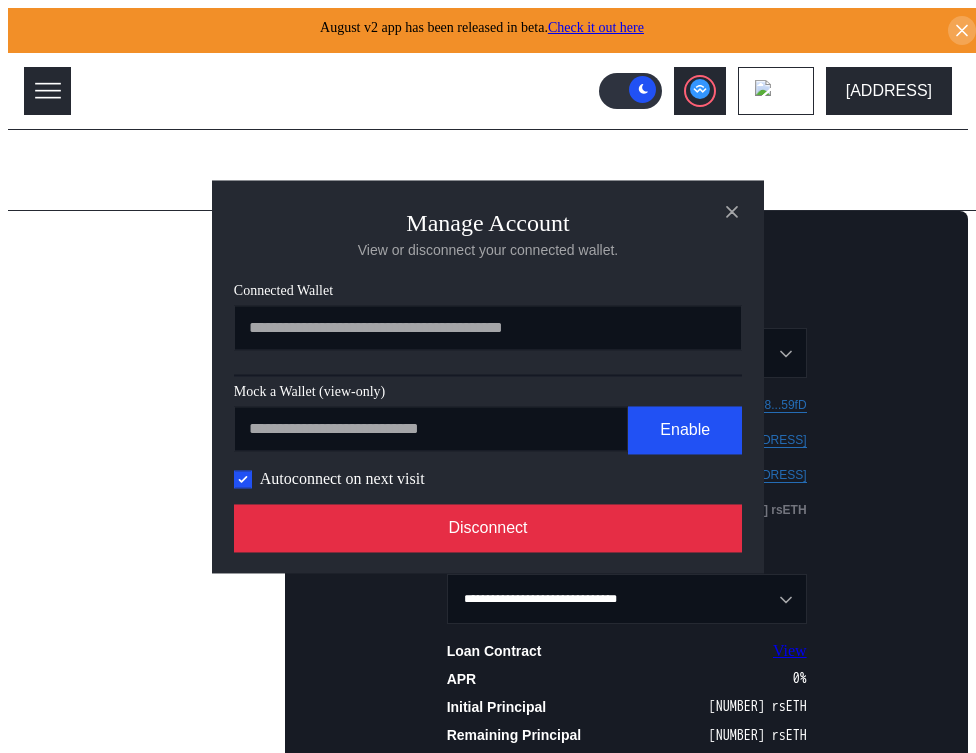 click on "Disconnect" at bounding box center (488, 528) 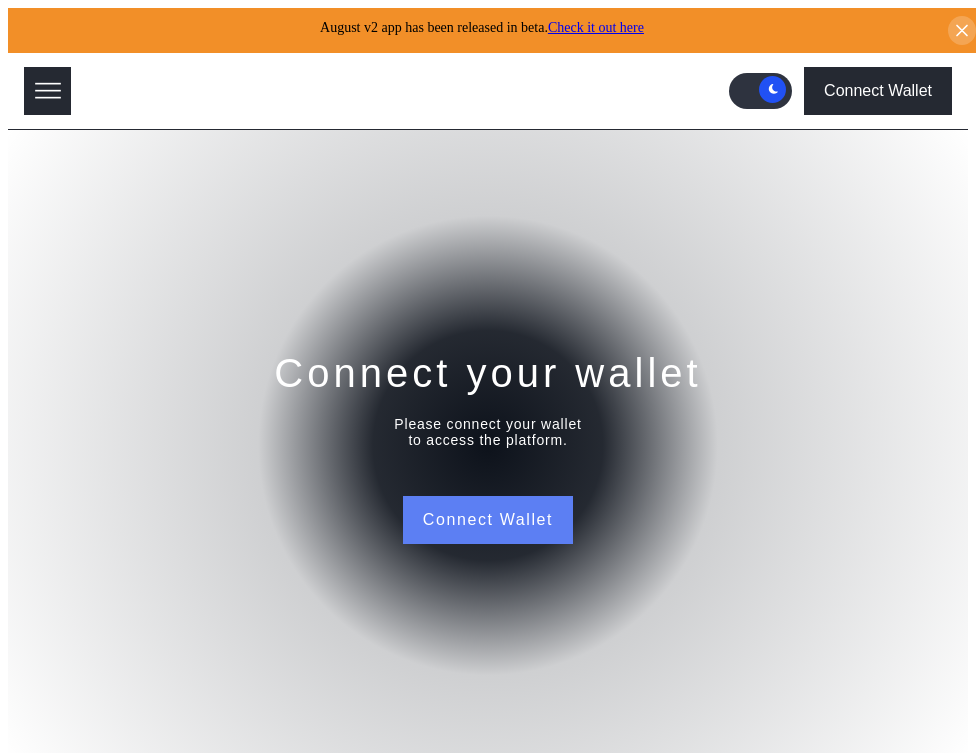 click on "Connect Wallet" at bounding box center (488, 520) 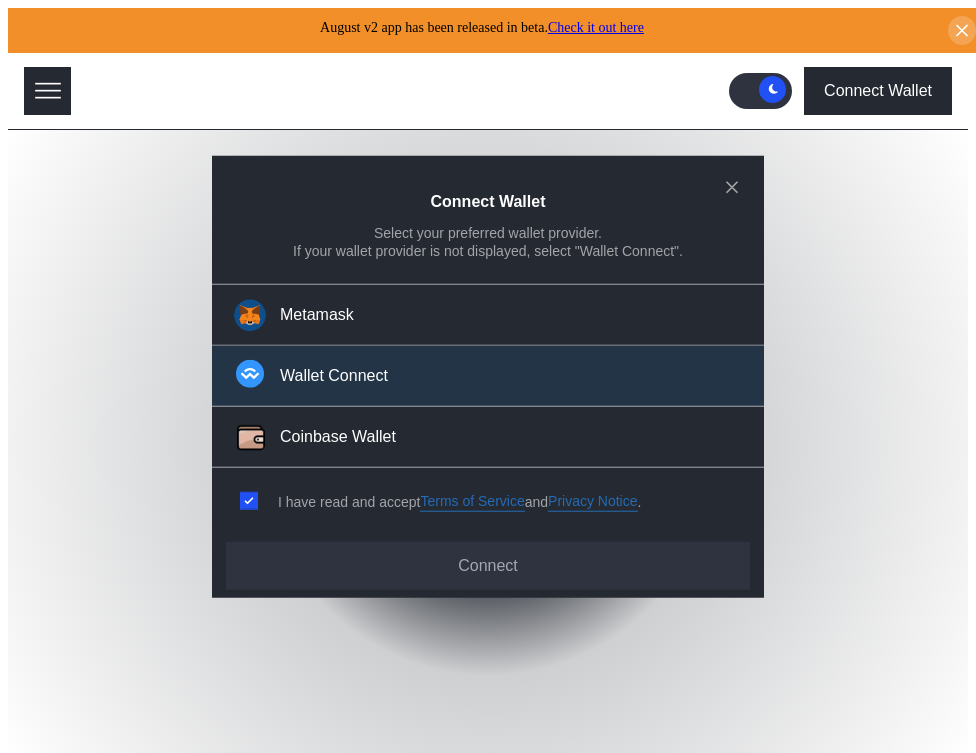 click on "Wallet Connect" at bounding box center [488, 376] 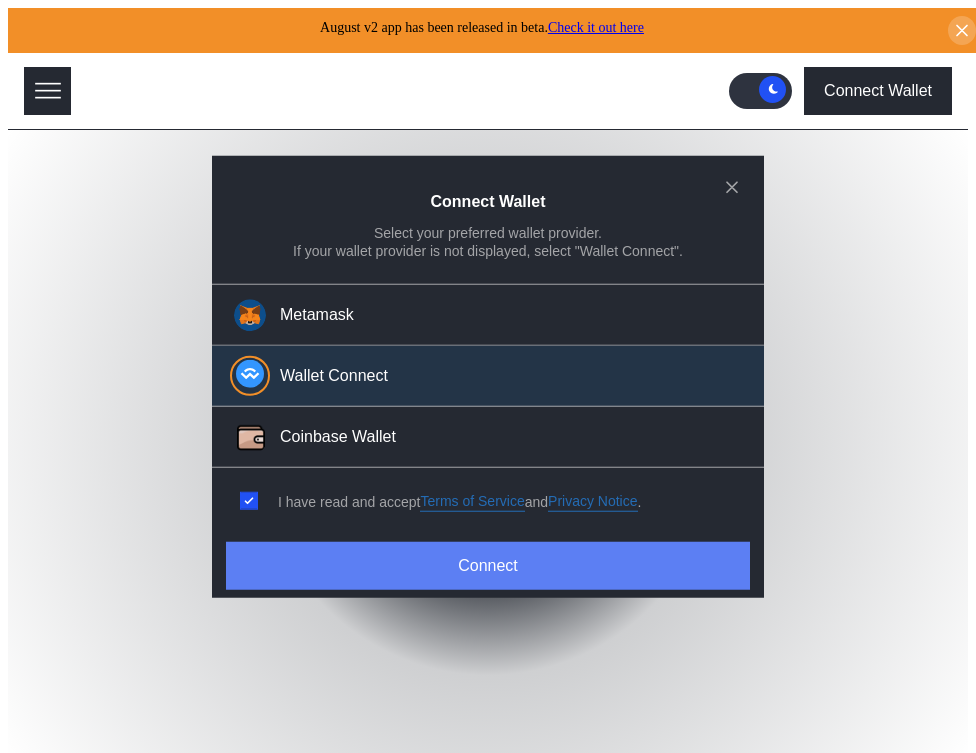 click on "Connect" at bounding box center [488, 566] 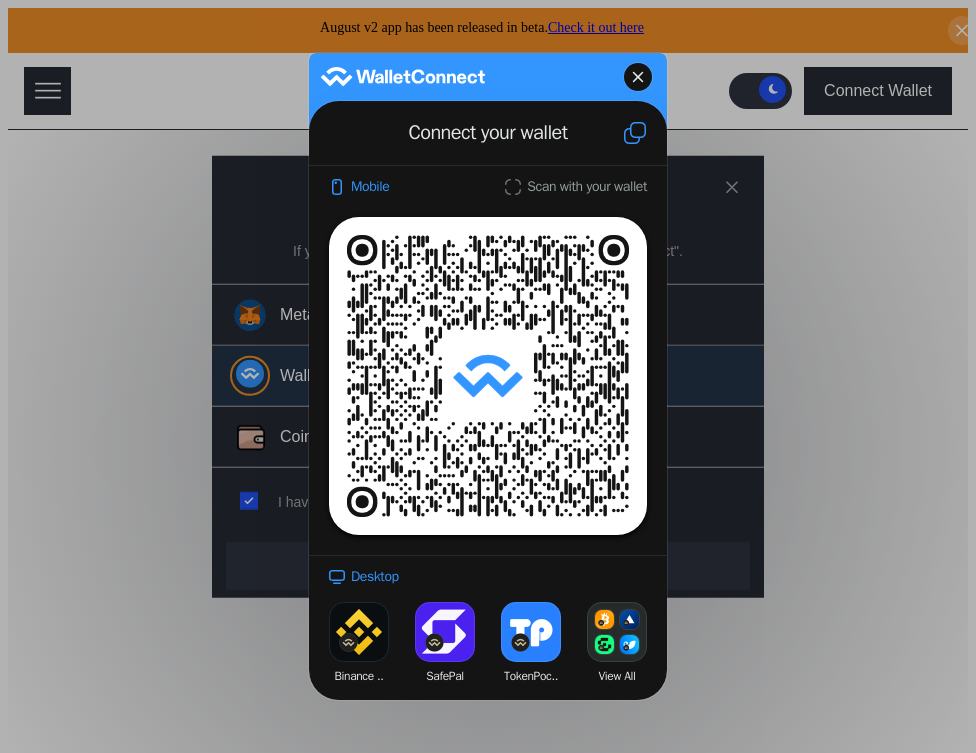 click at bounding box center [635, 133] 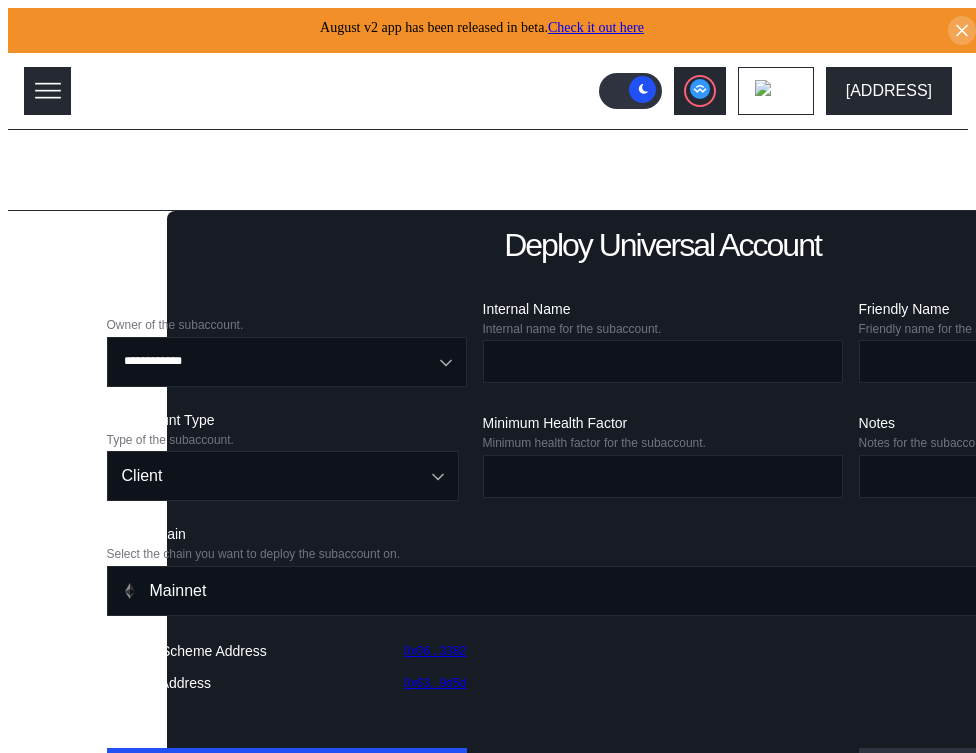 click on "Lending Pools" at bounding box center [85, 245] 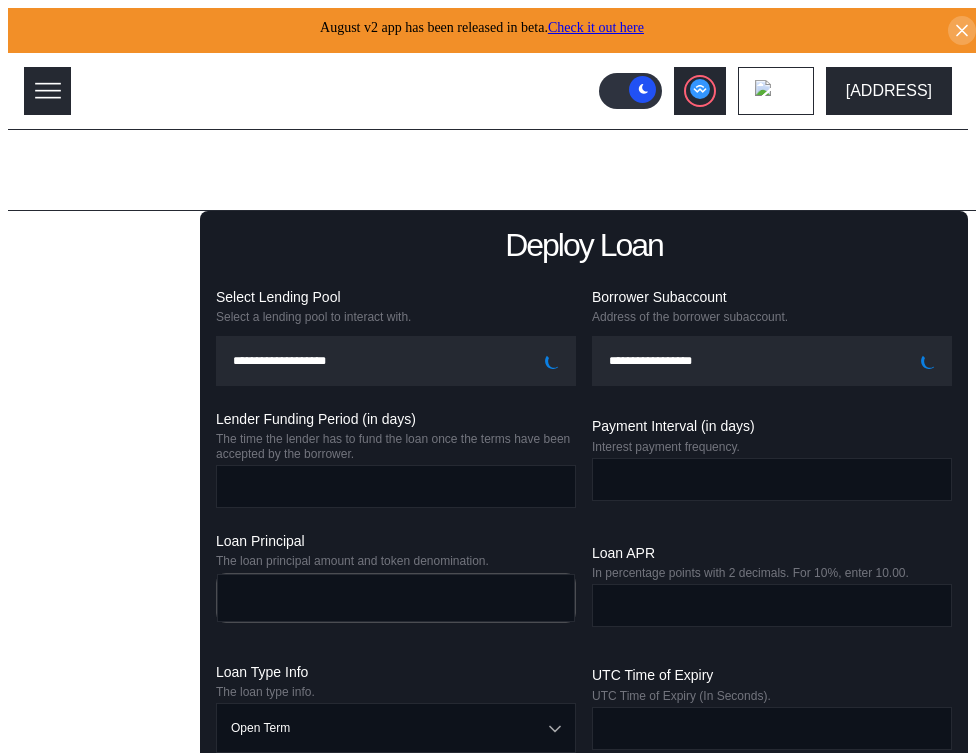 click on "Fund Loan" at bounding box center (114, 307) 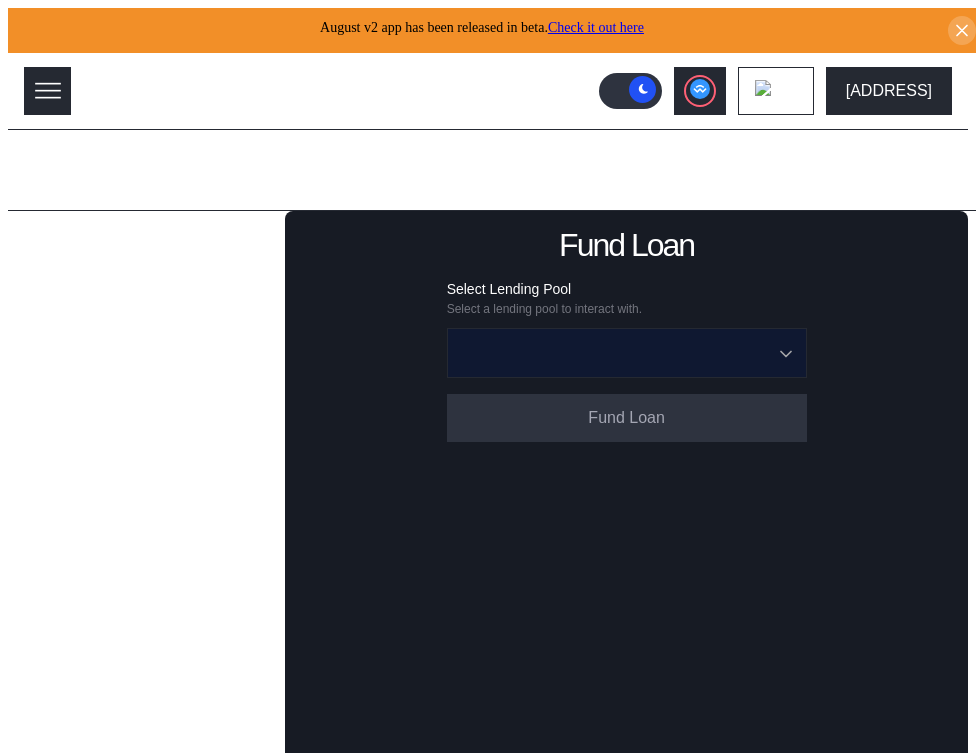 click at bounding box center (616, 353) 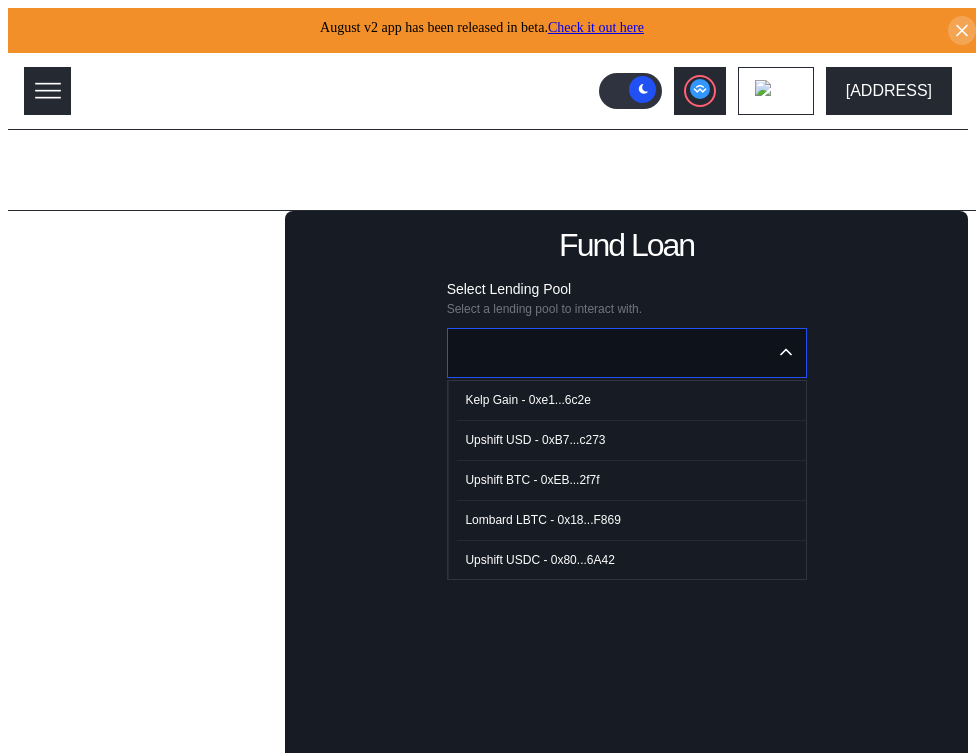 scroll, scrollTop: 106, scrollLeft: 0, axis: vertical 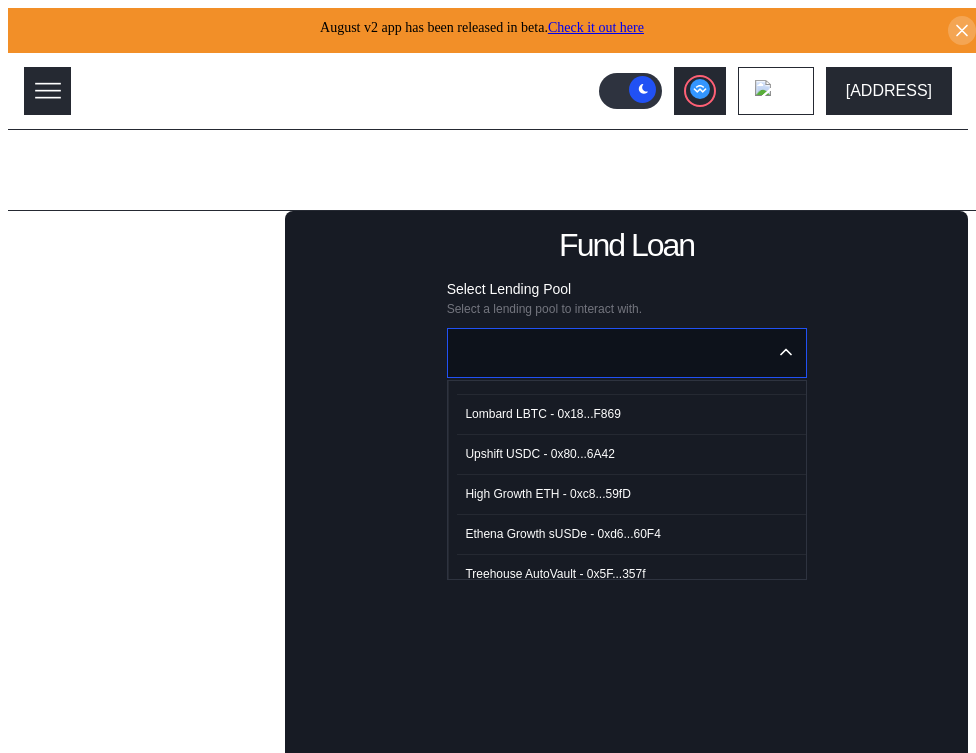 click on "High Growth ETH - 0xc8...59fD" at bounding box center (631, 494) 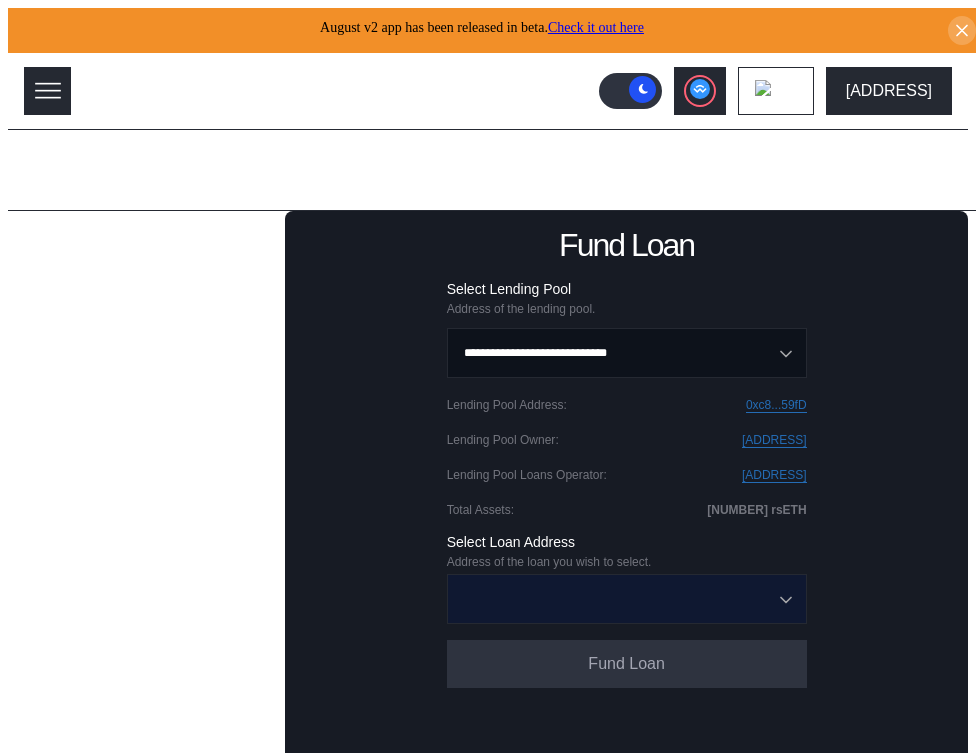 click at bounding box center [616, 599] 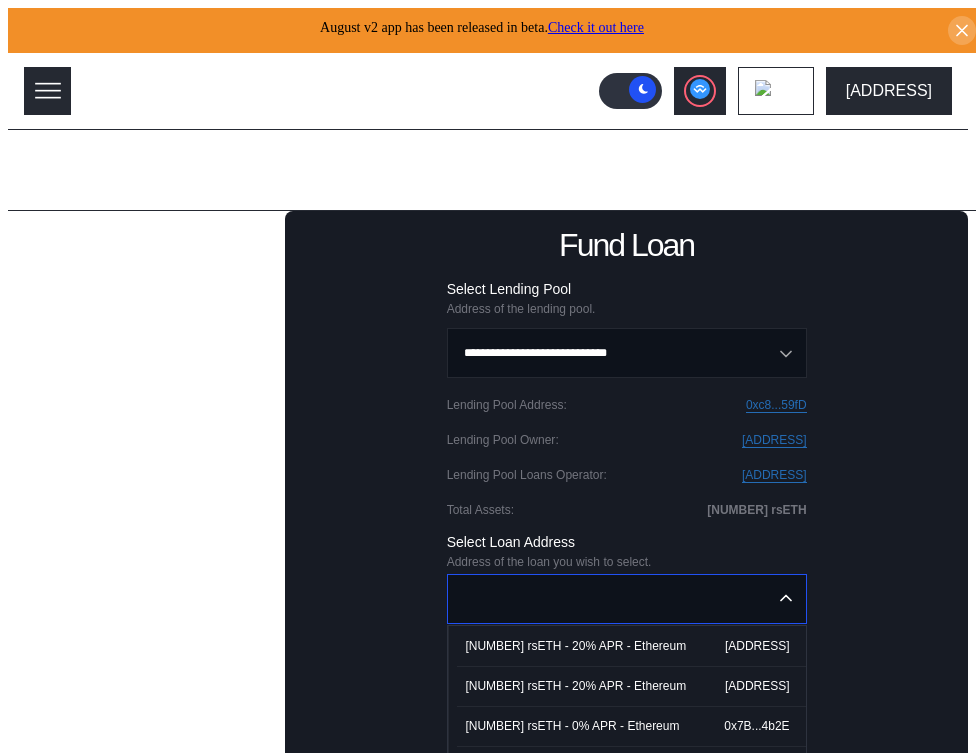 scroll, scrollTop: 42, scrollLeft: 0, axis: vertical 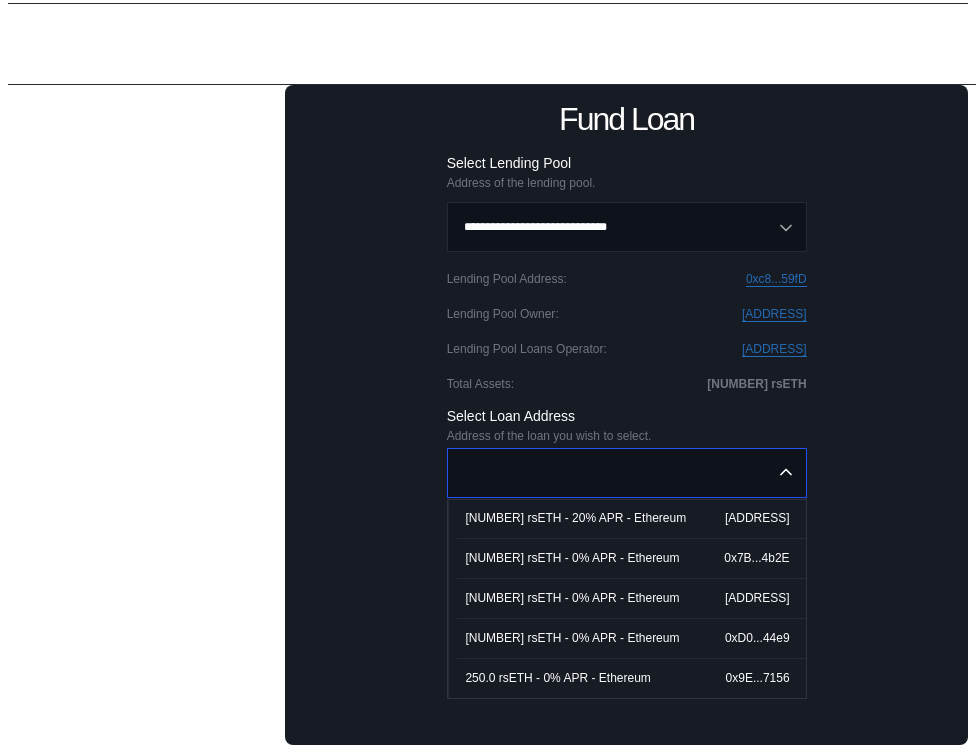 click on "250.0 rsETH - 0% APR - Ethereum" at bounding box center (557, 678) 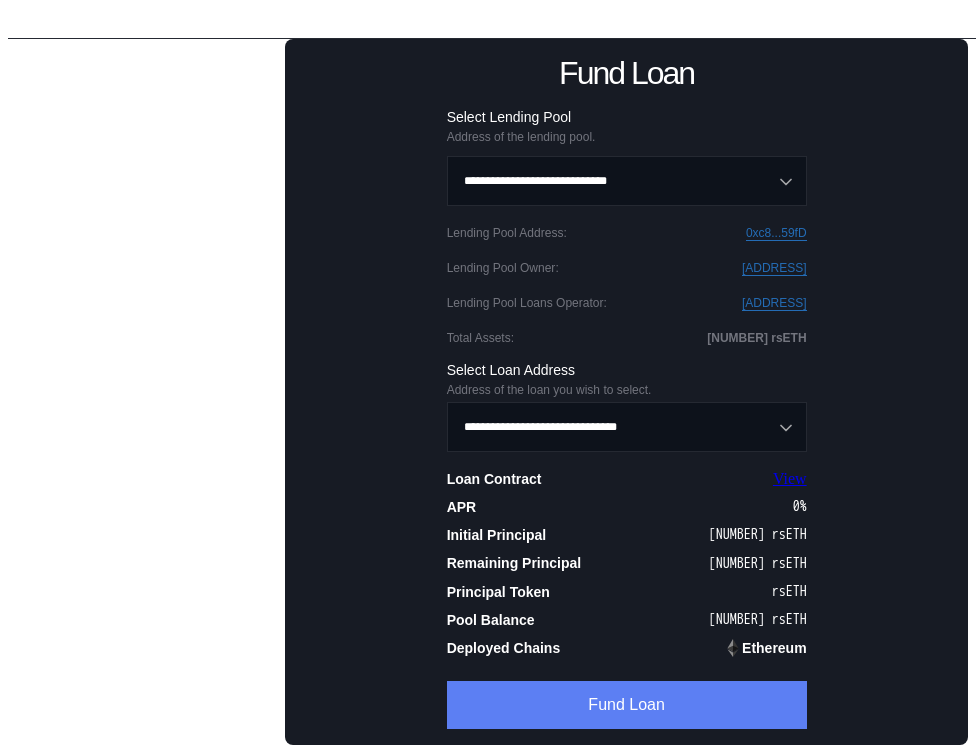click on "Fund Loan" at bounding box center [627, 705] 